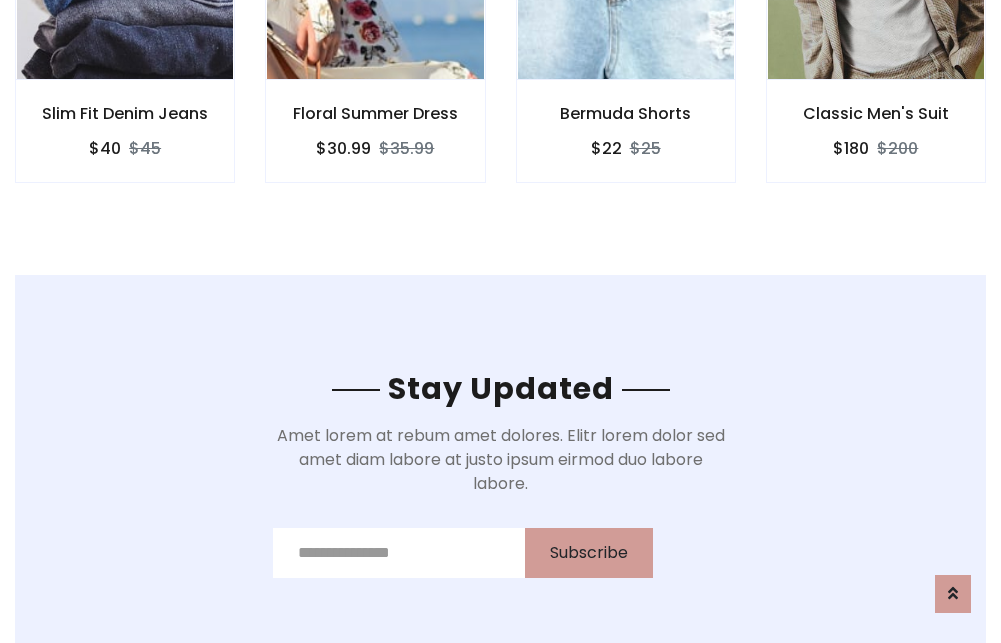 scroll, scrollTop: 3012, scrollLeft: 0, axis: vertical 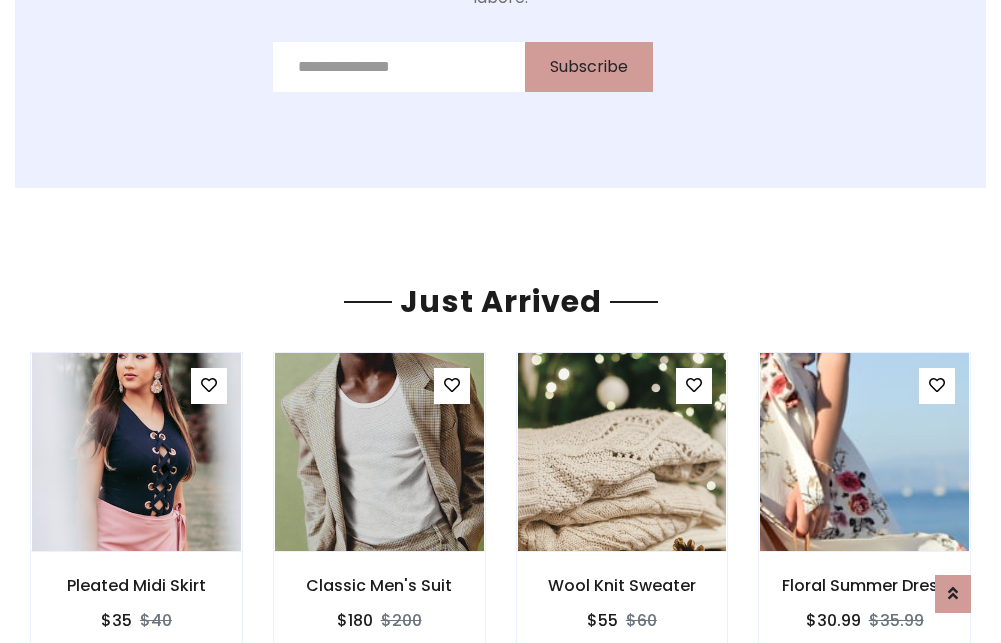 click on "Bermuda Shorts
$22
$25" at bounding box center [626, -441] 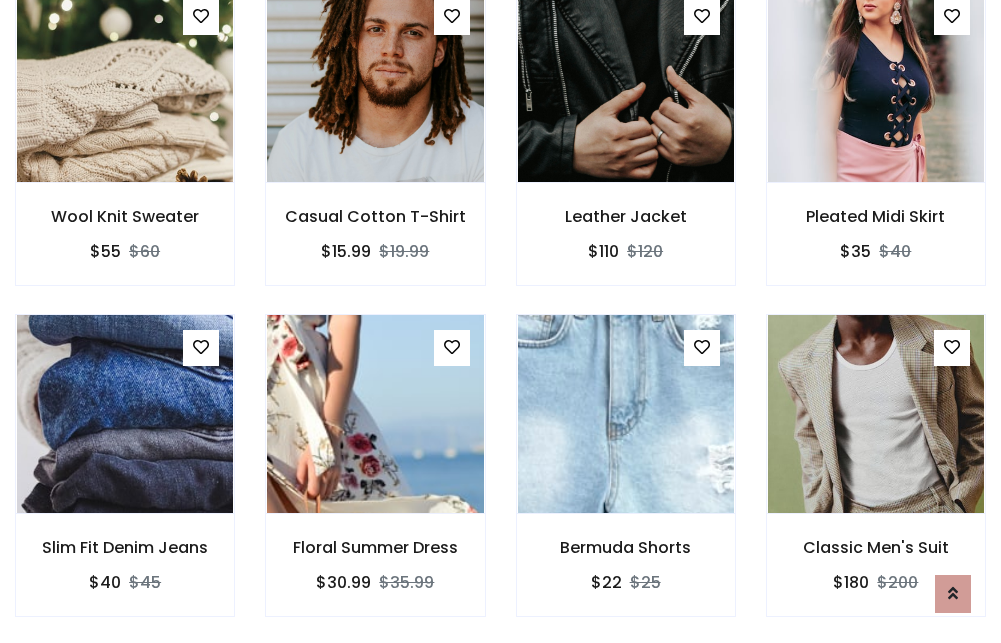 click on "Bermuda Shorts
$22
$25" at bounding box center (626, 479) 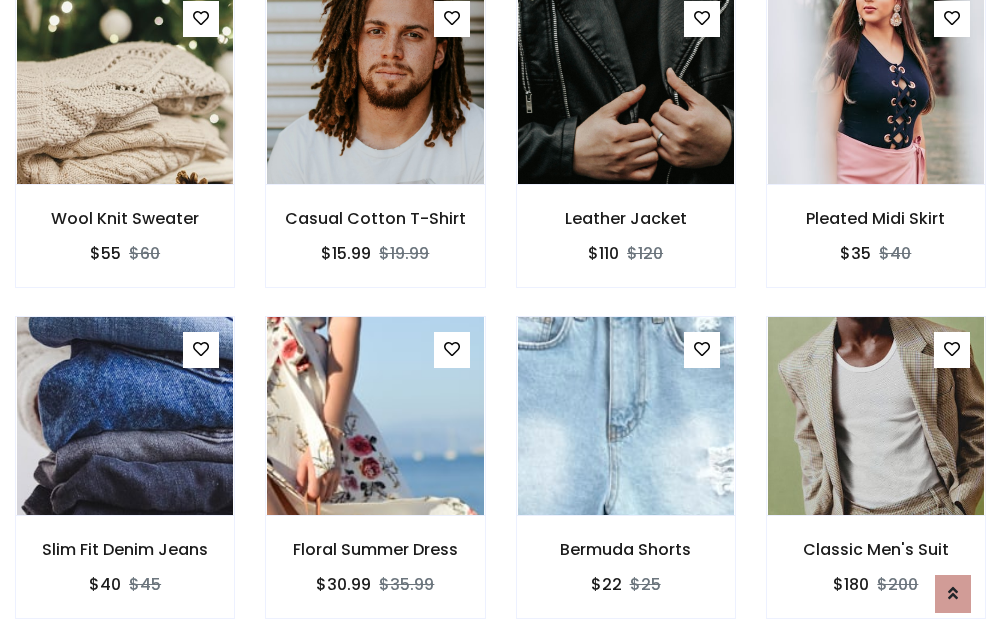 click on "Bermuda Shorts
$22
$25" at bounding box center [626, 481] 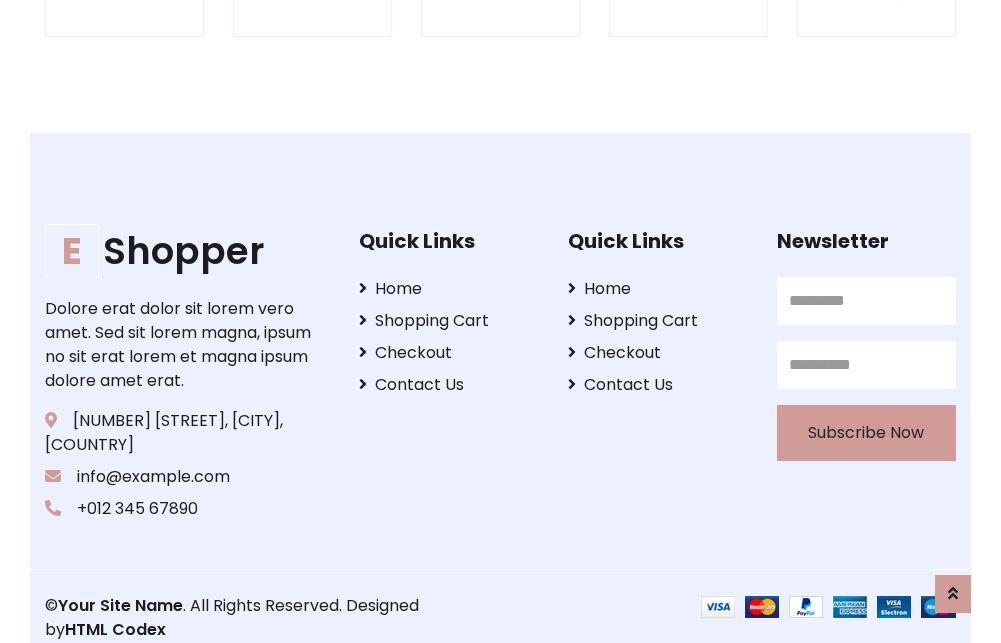 scroll, scrollTop: 3807, scrollLeft: 0, axis: vertical 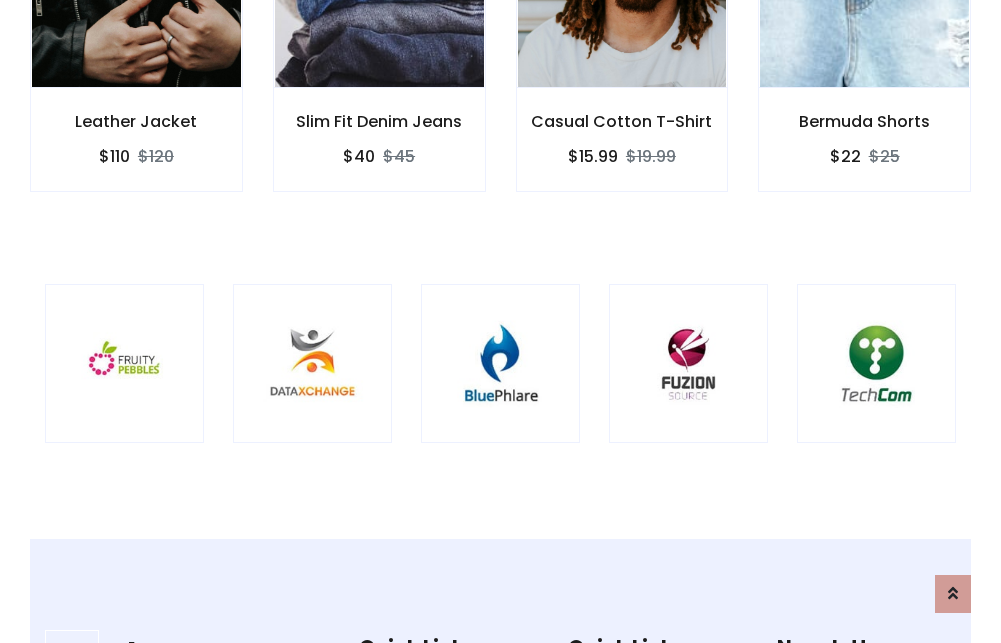 click at bounding box center (500, 363) 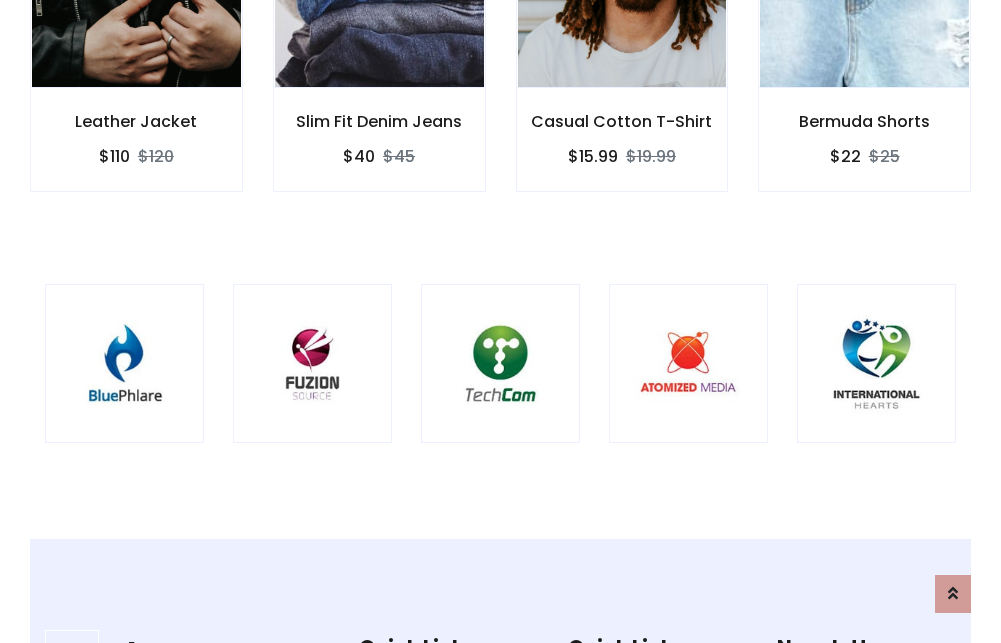 click at bounding box center [500, 363] 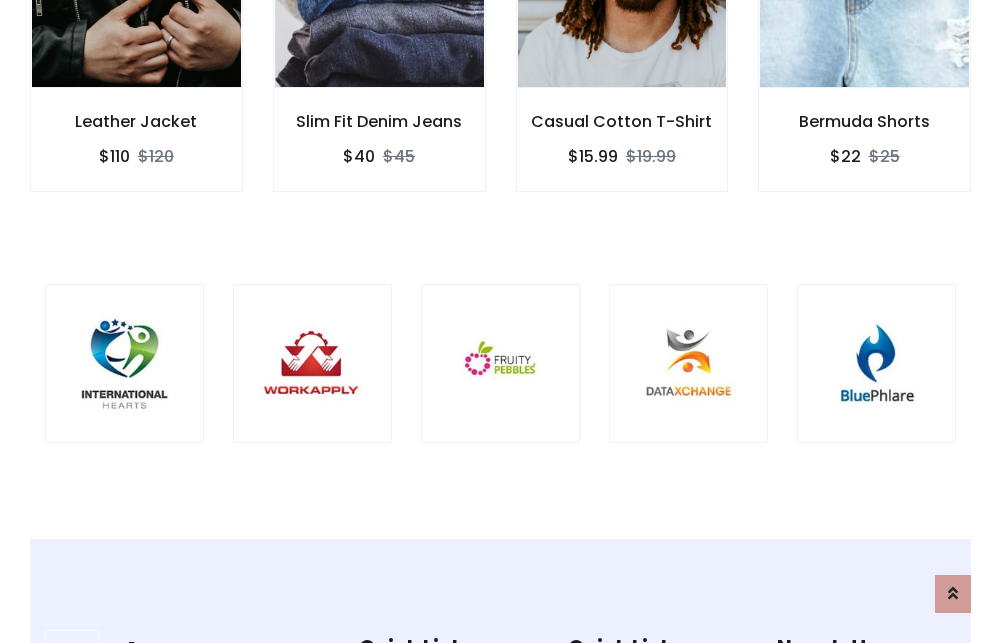 scroll, scrollTop: 0, scrollLeft: 0, axis: both 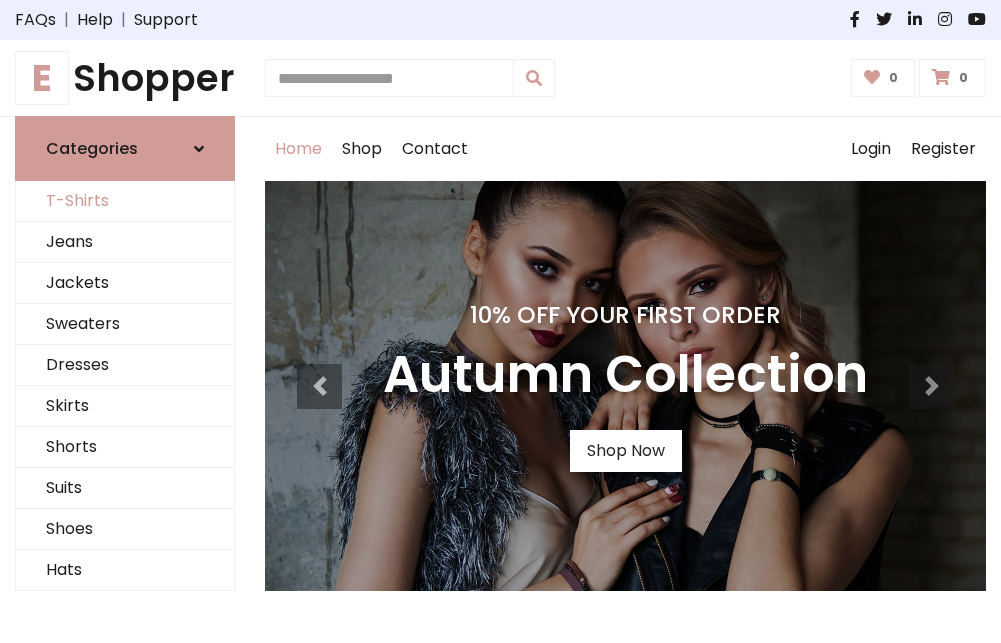 click on "T-Shirts" at bounding box center [125, 201] 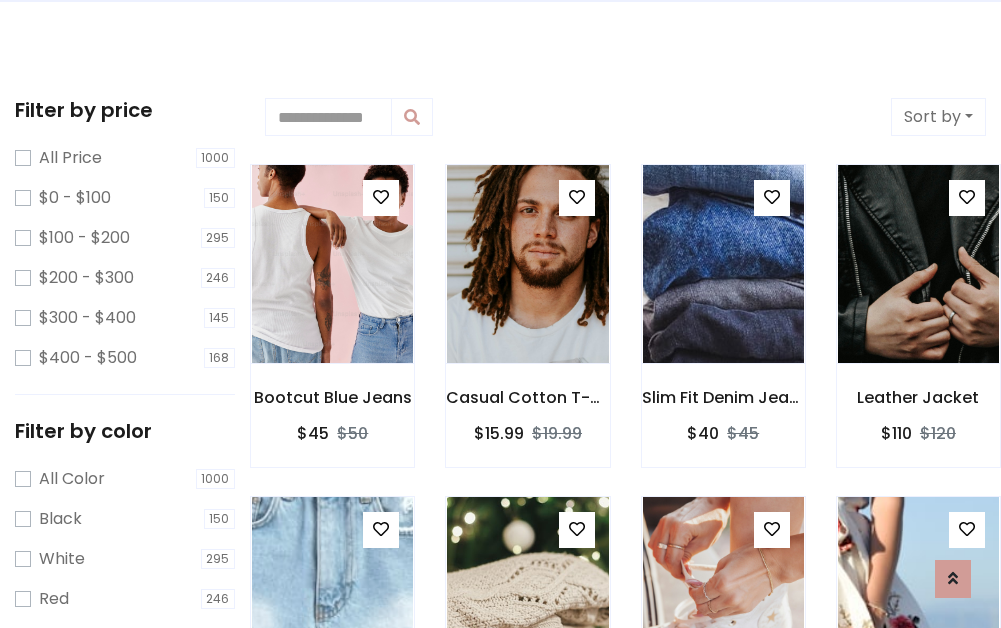 scroll, scrollTop: 0, scrollLeft: 0, axis: both 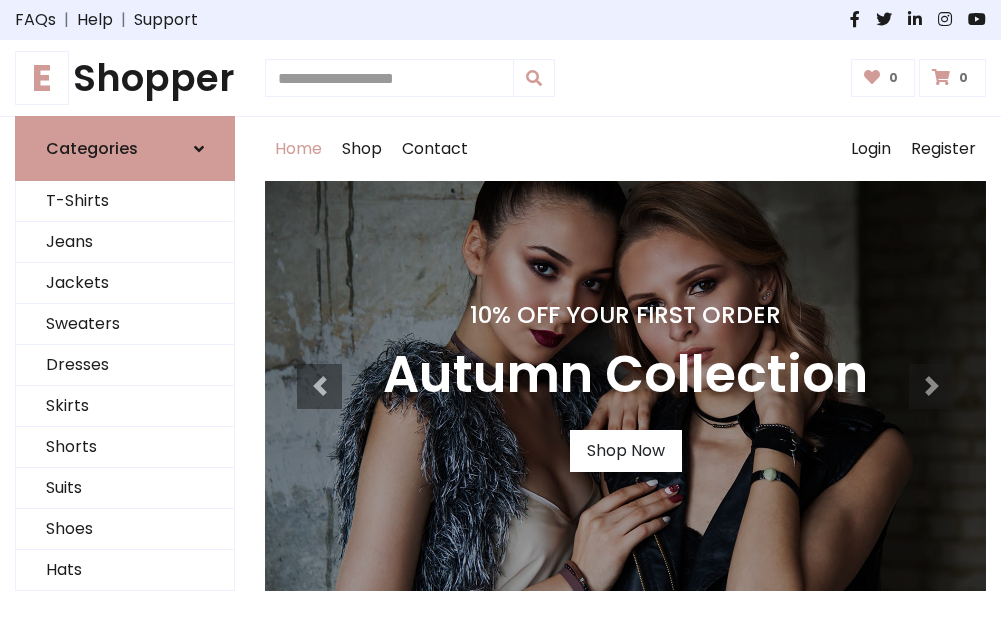 click on "E Shopper" at bounding box center [125, 78] 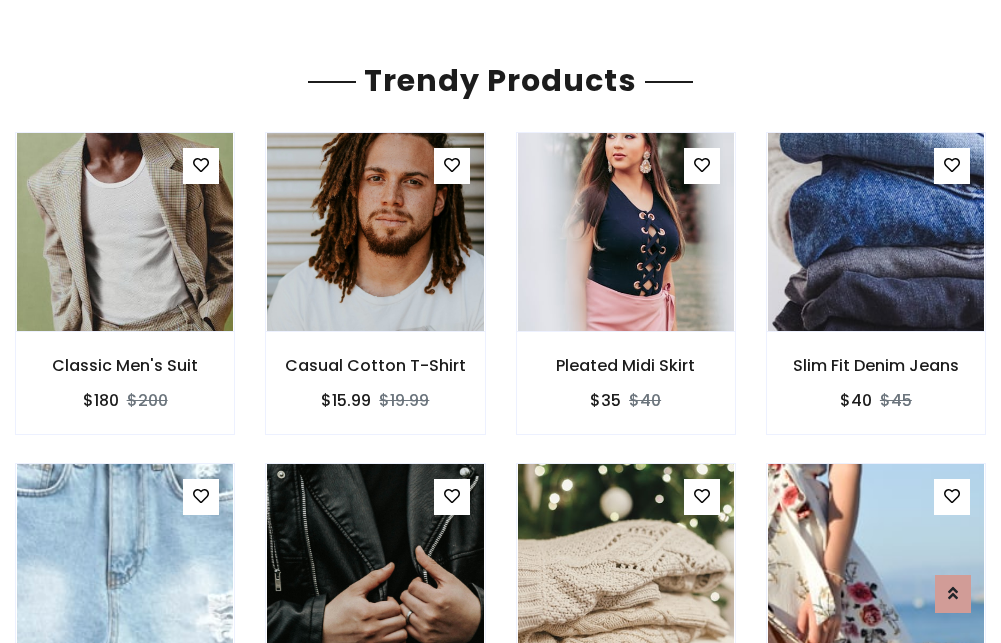 scroll, scrollTop: 118, scrollLeft: 0, axis: vertical 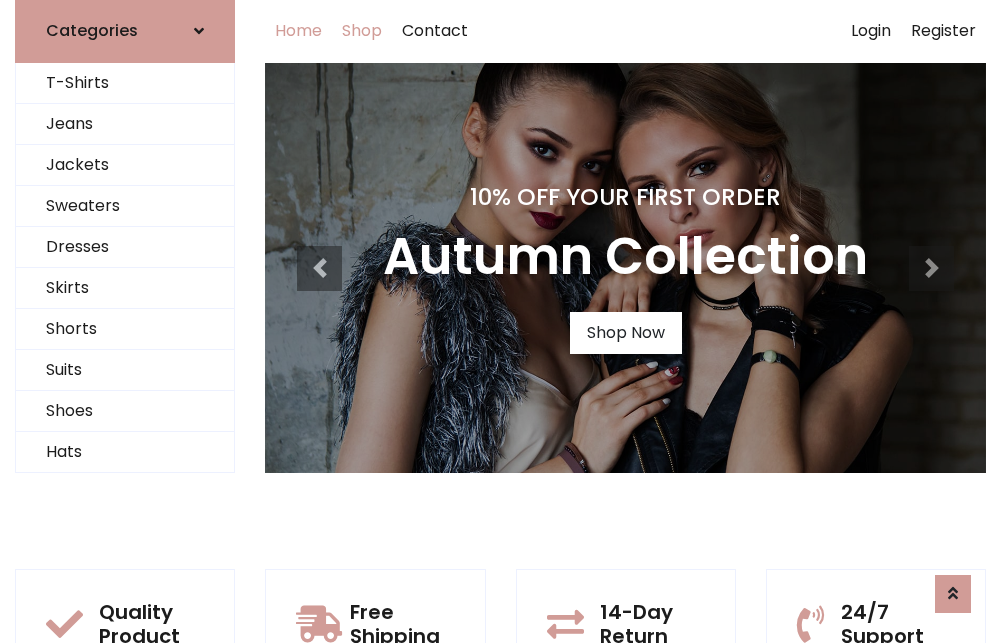 click on "Shop" at bounding box center [362, 31] 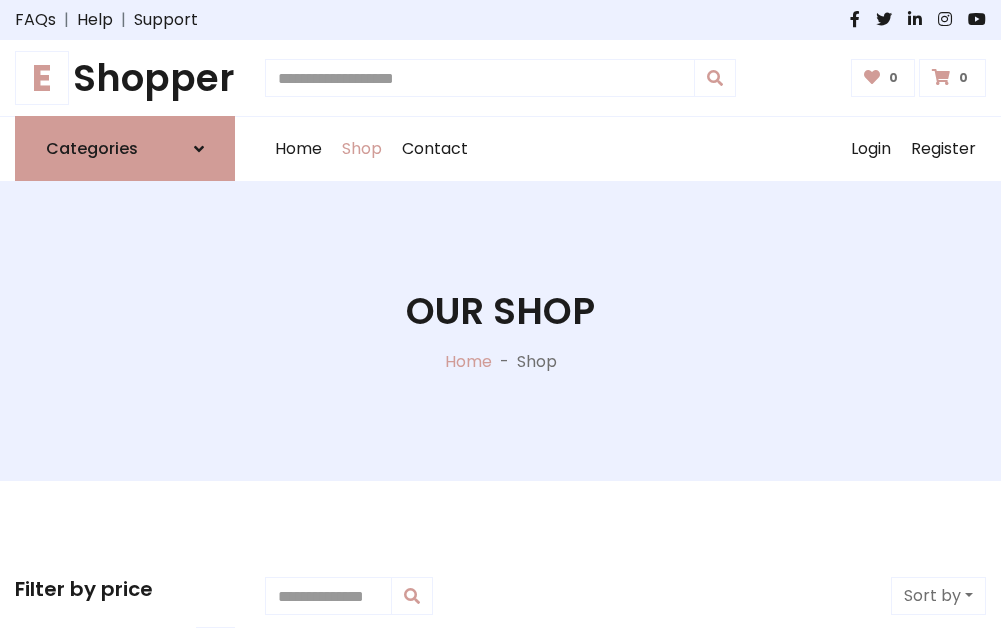 scroll, scrollTop: 0, scrollLeft: 0, axis: both 